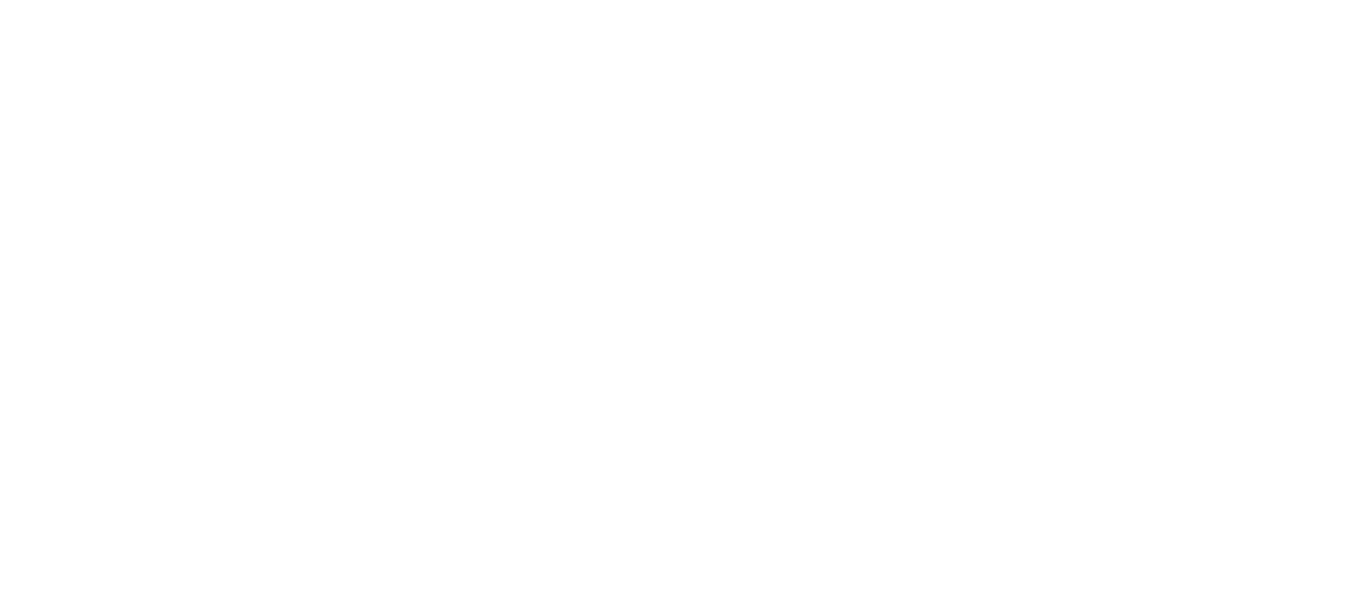 scroll, scrollTop: 0, scrollLeft: 0, axis: both 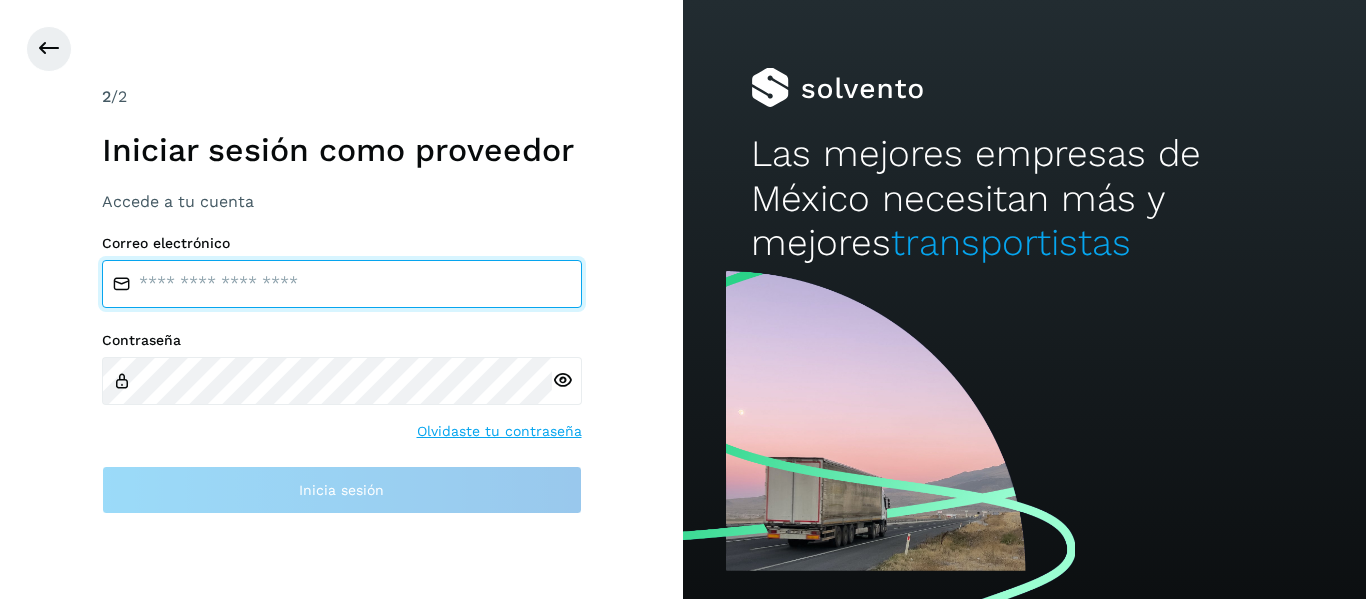 type on "**********" 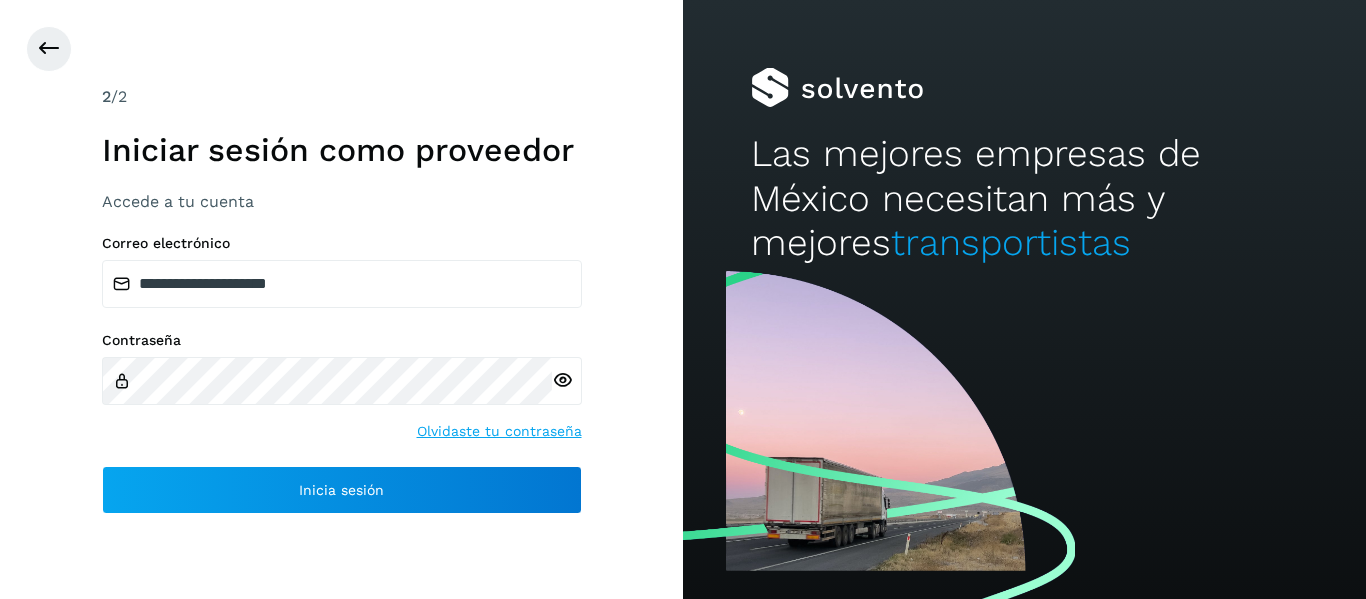 click on "Accede a tu cuenta" at bounding box center (342, 201) 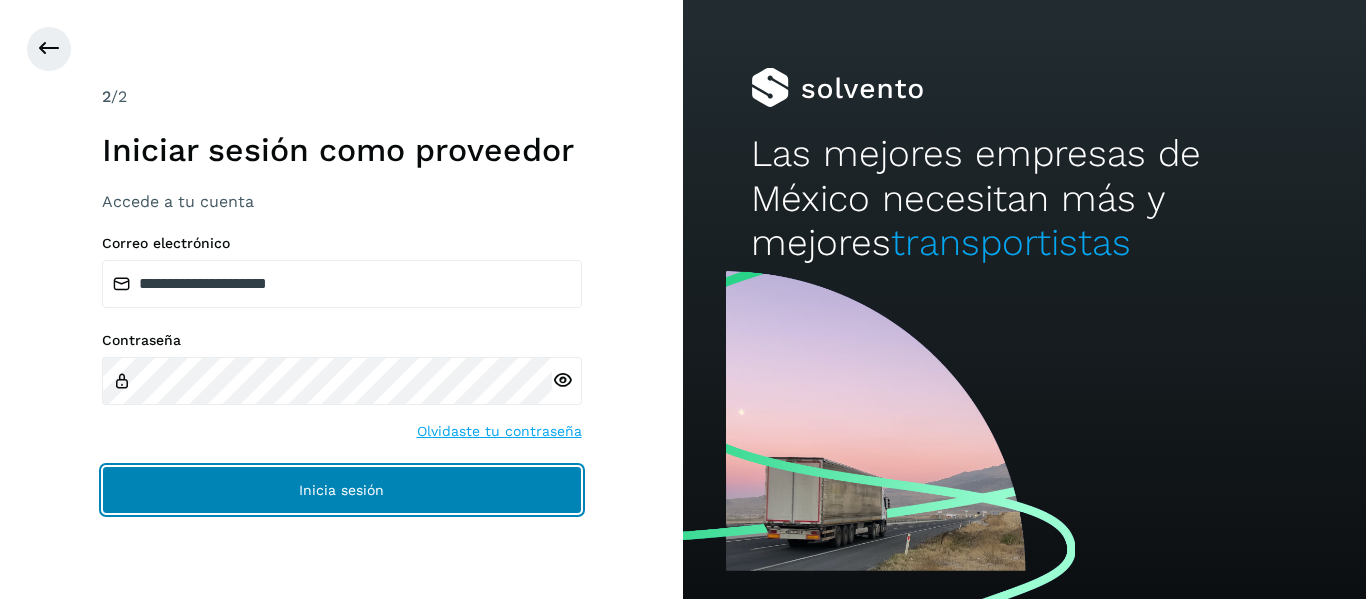 click on "Inicia sesión" at bounding box center (342, 490) 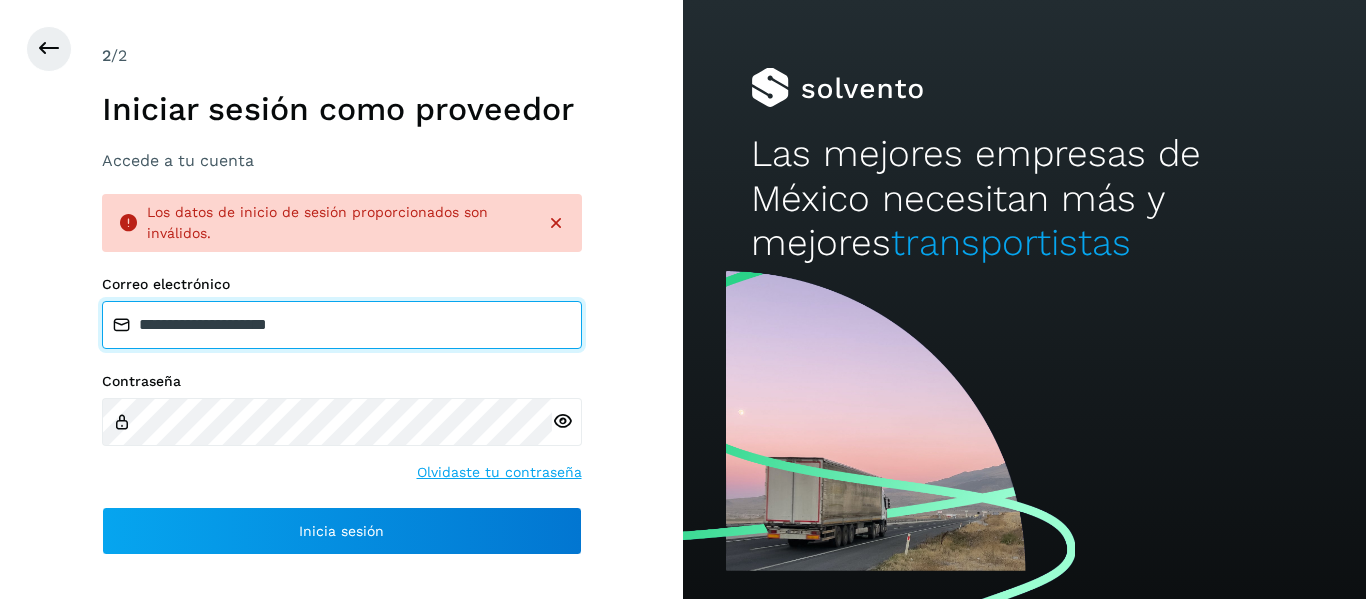 click on "**********" at bounding box center [342, 325] 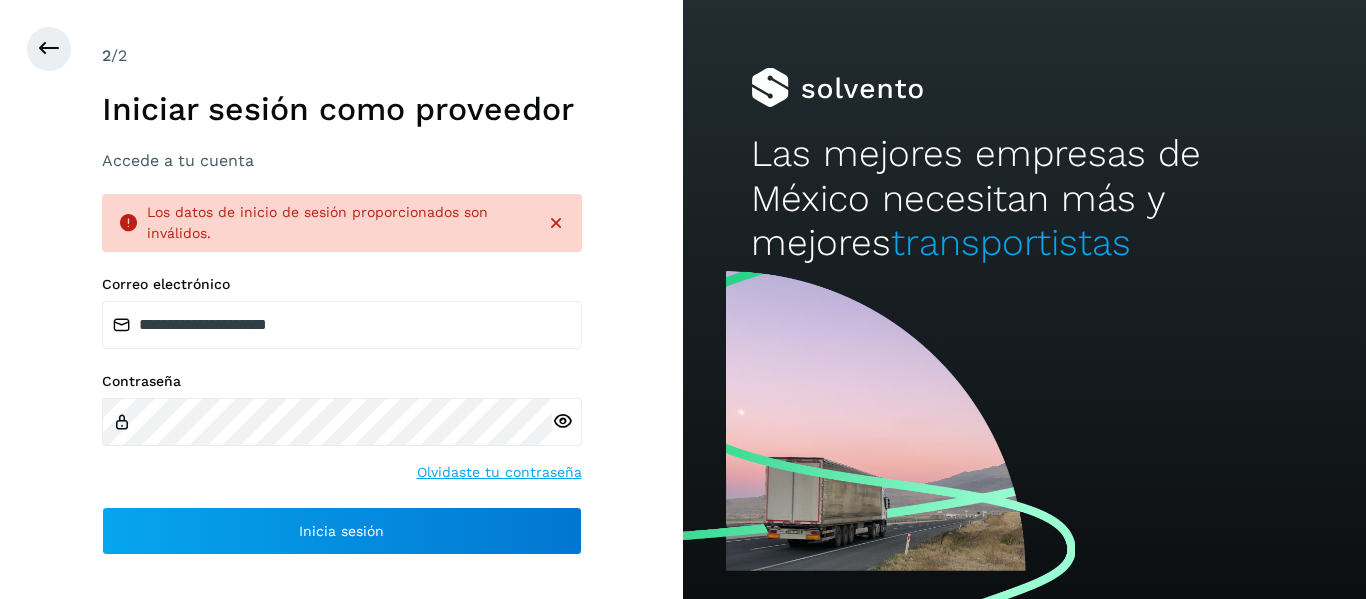 click at bounding box center [562, 421] 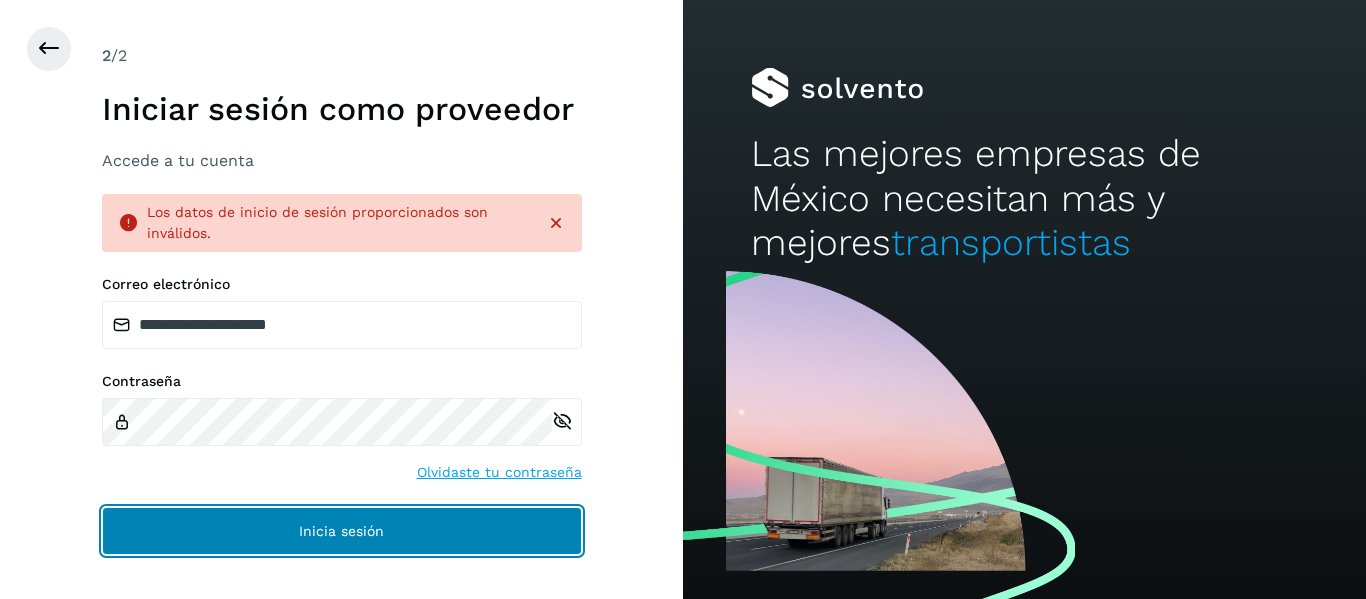 click on "Inicia sesión" at bounding box center (342, 531) 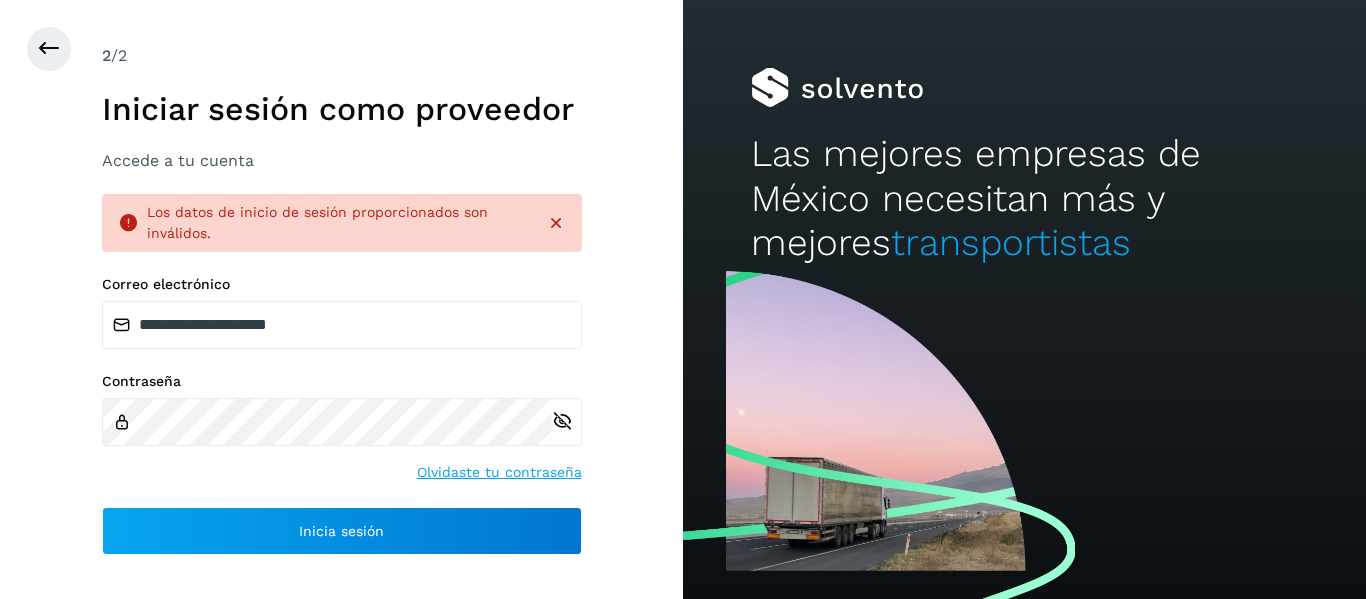 click at bounding box center (556, 223) 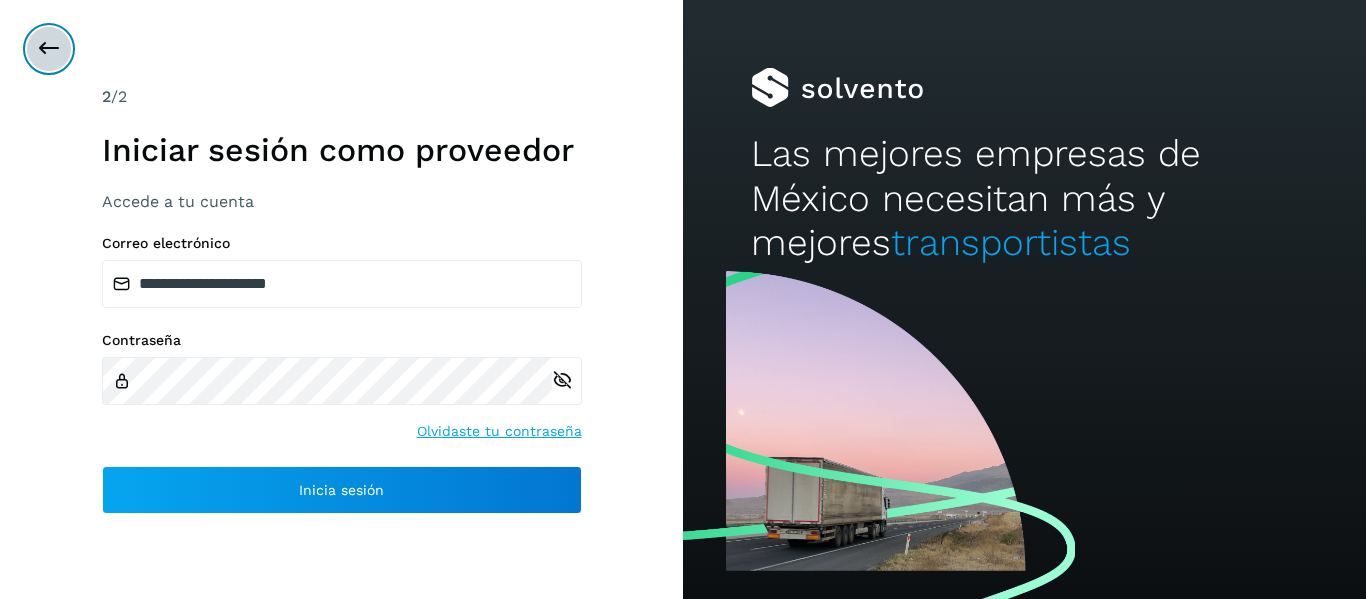 click at bounding box center [49, 49] 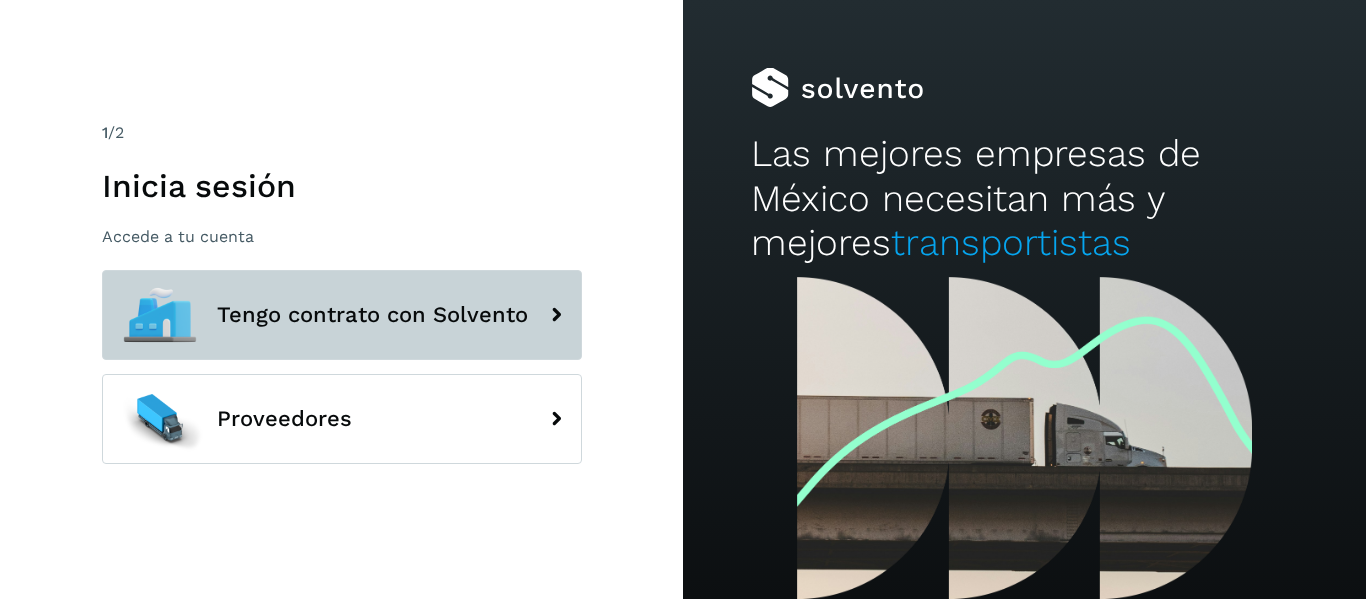 click on "Tengo contrato con Solvento" 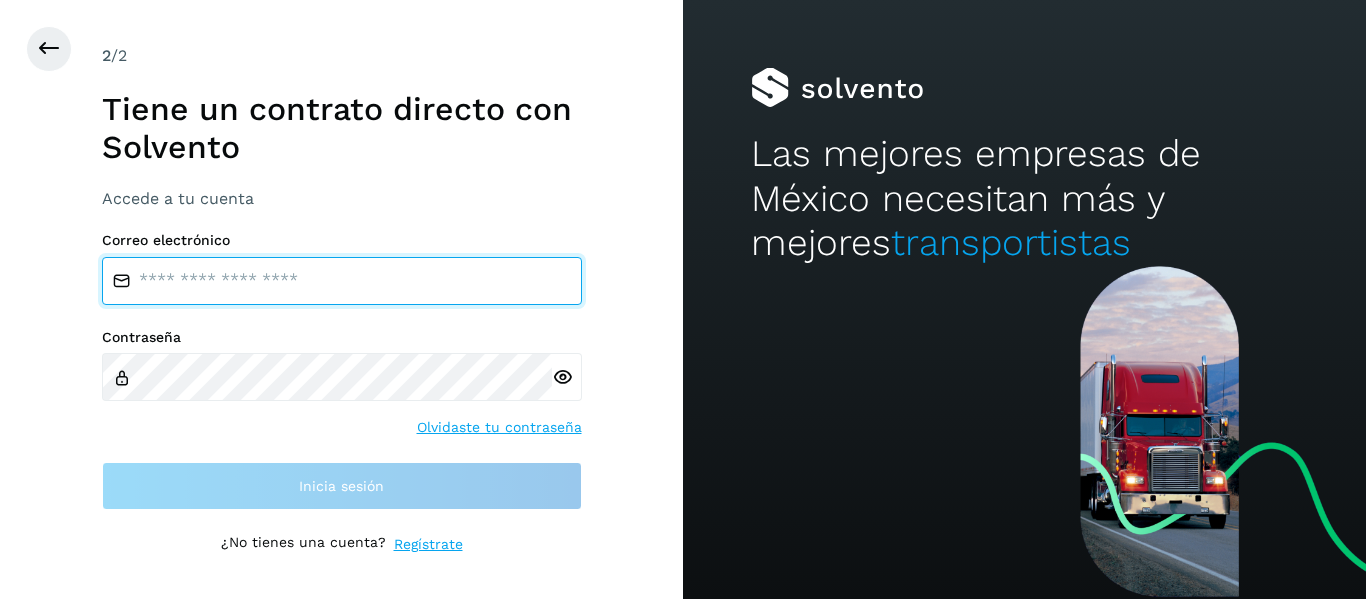 type on "**********" 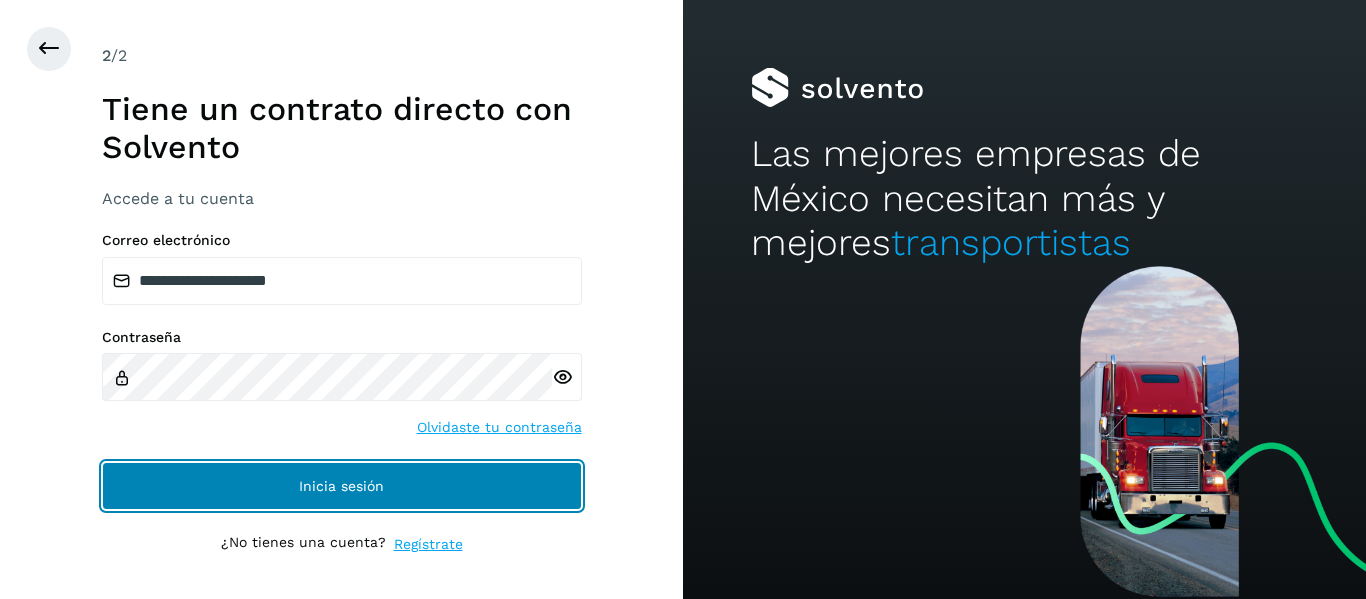 click on "Inicia sesión" at bounding box center (342, 486) 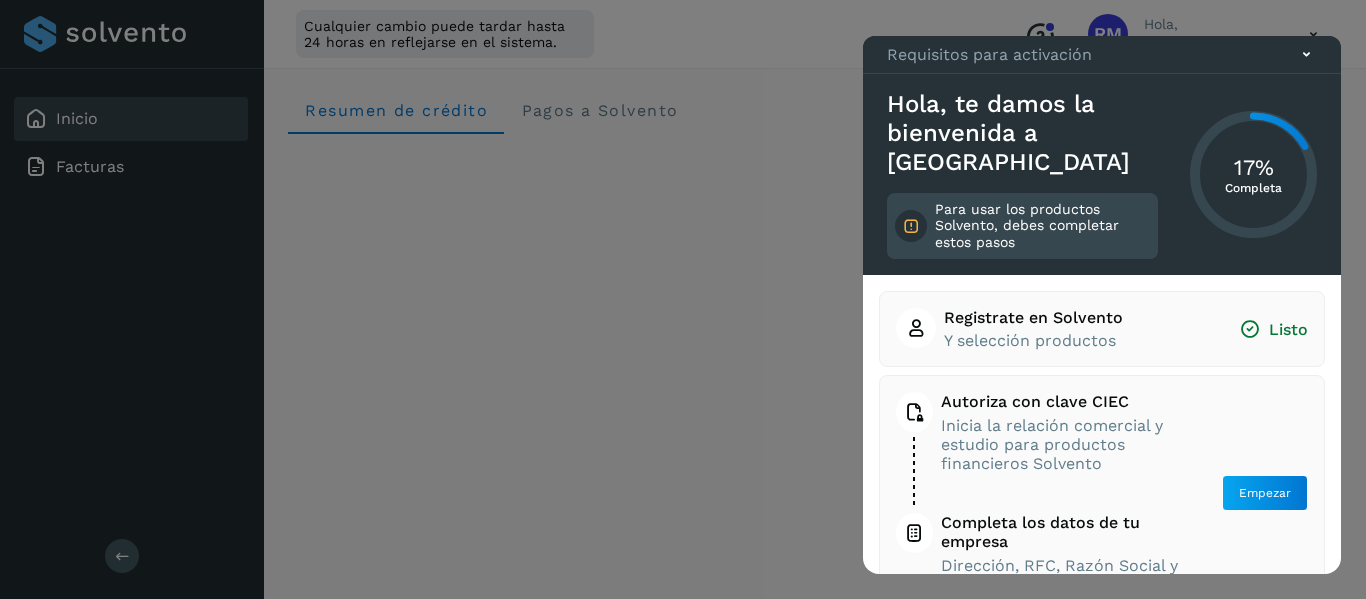 click on "Registrate en Solvento" at bounding box center (1033, 317) 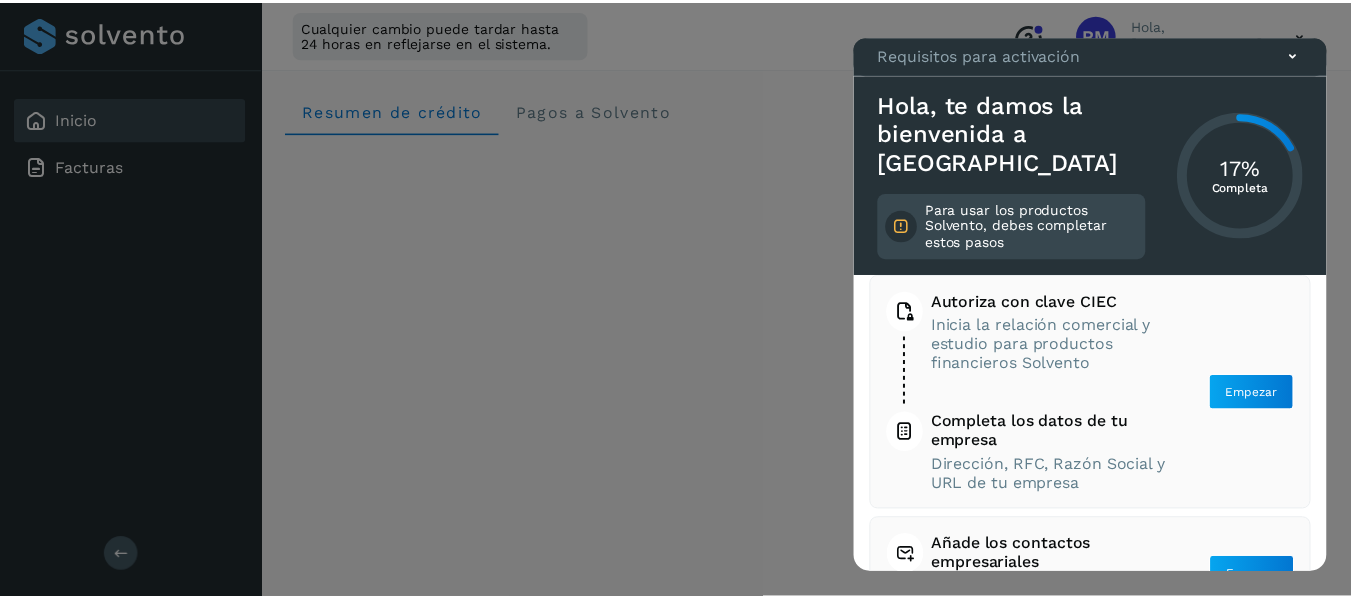scroll, scrollTop: 0, scrollLeft: 0, axis: both 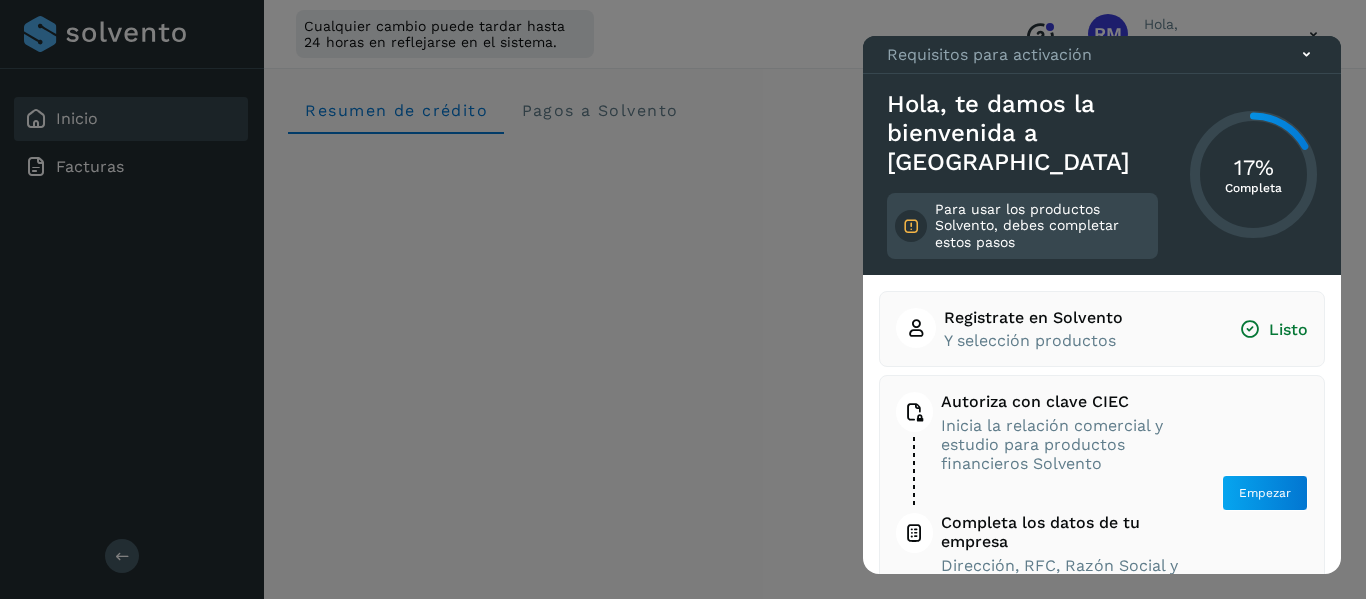 click on "Autoriza con clave CIEC" at bounding box center (1062, 401) 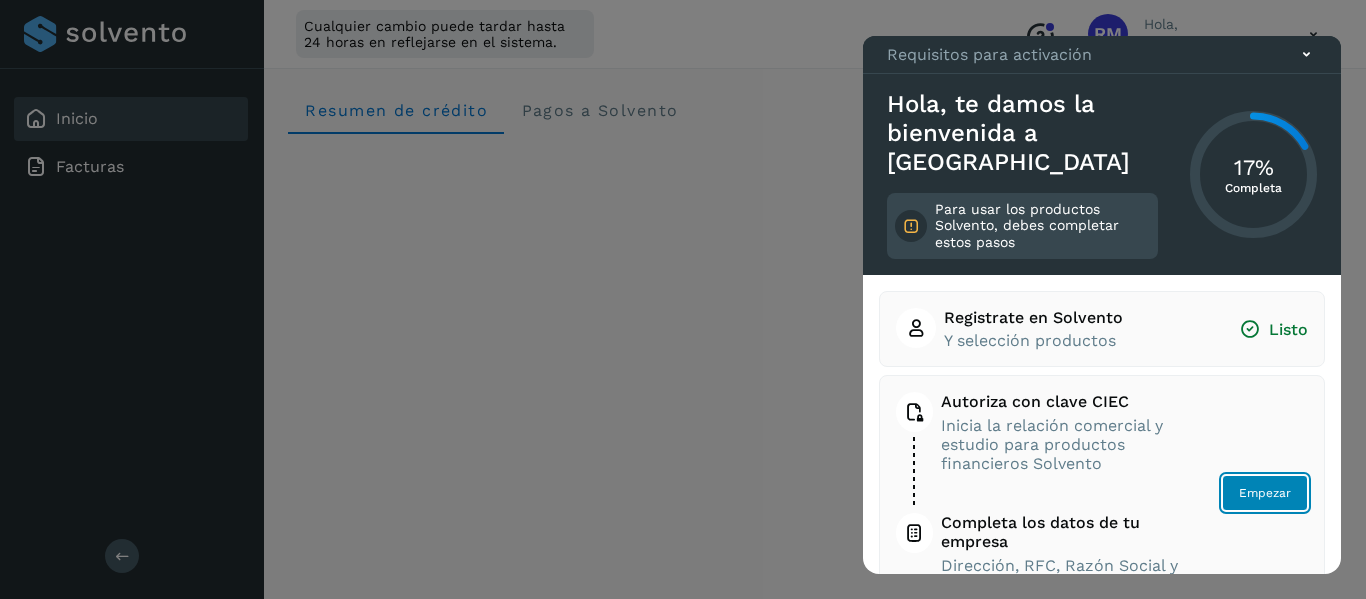 click on "Empezar" 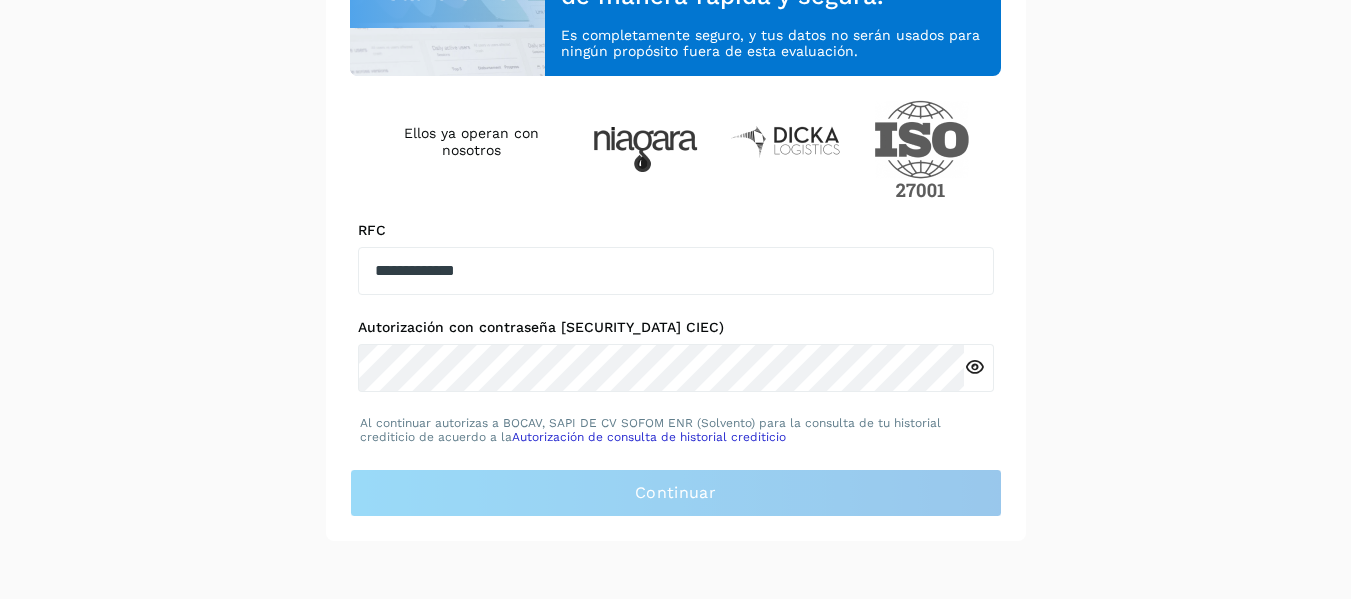 scroll, scrollTop: 300, scrollLeft: 0, axis: vertical 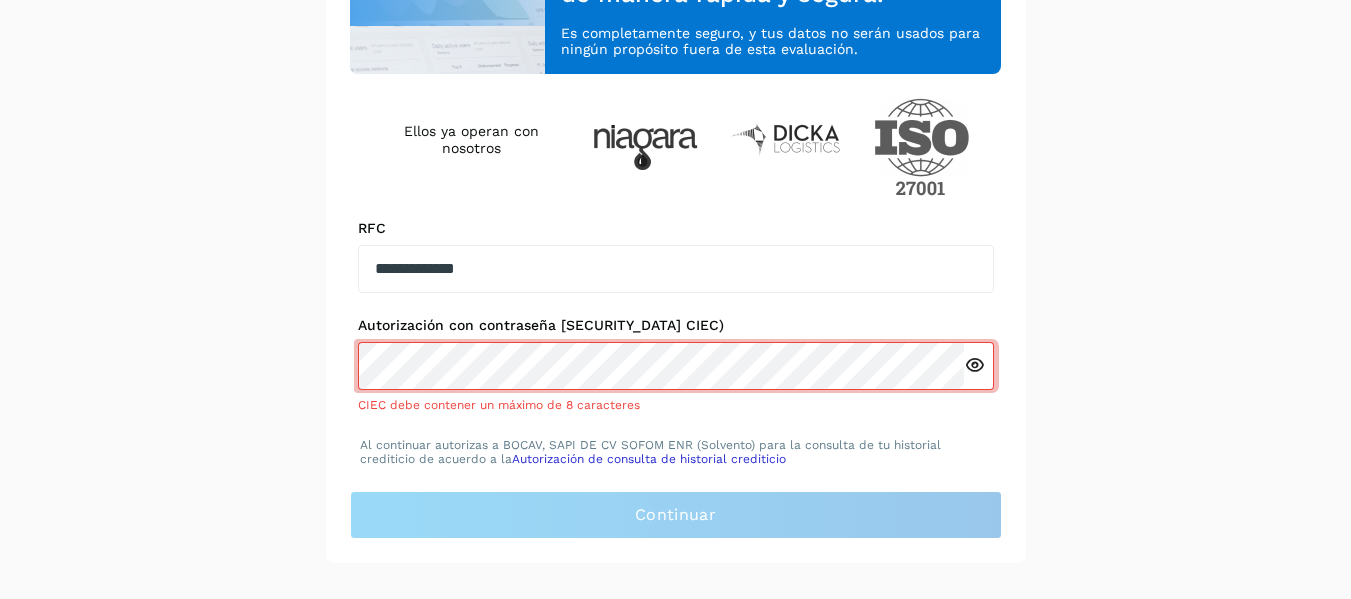 click at bounding box center [974, 365] 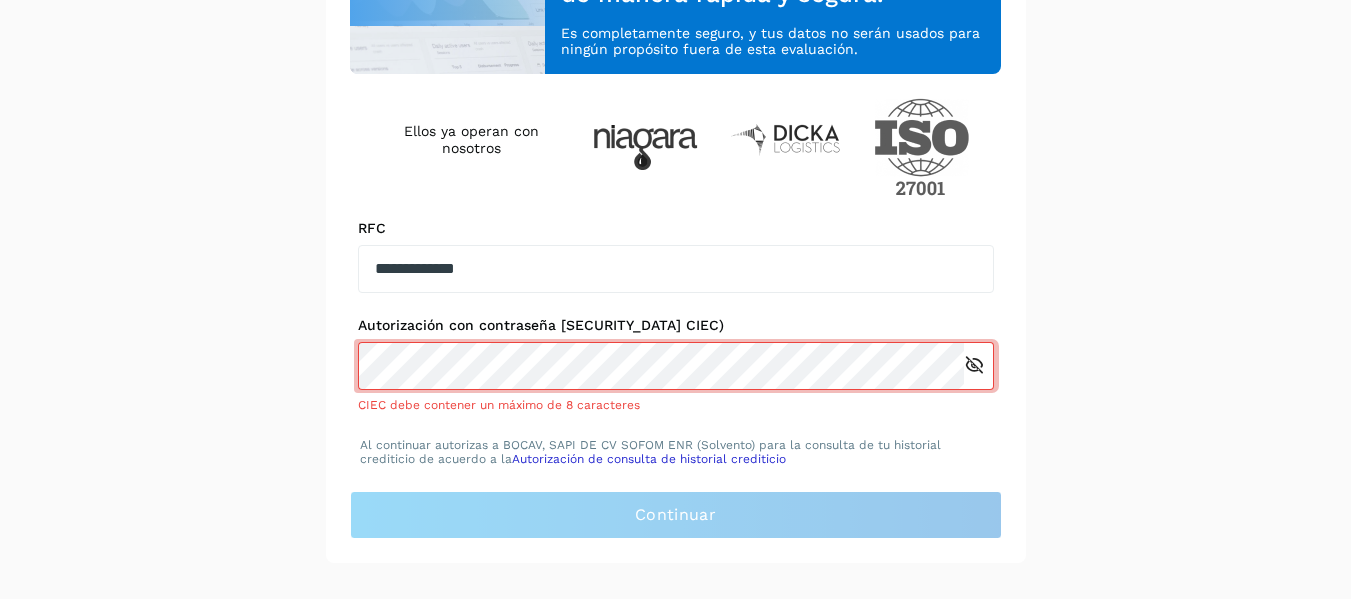 click at bounding box center [974, 365] 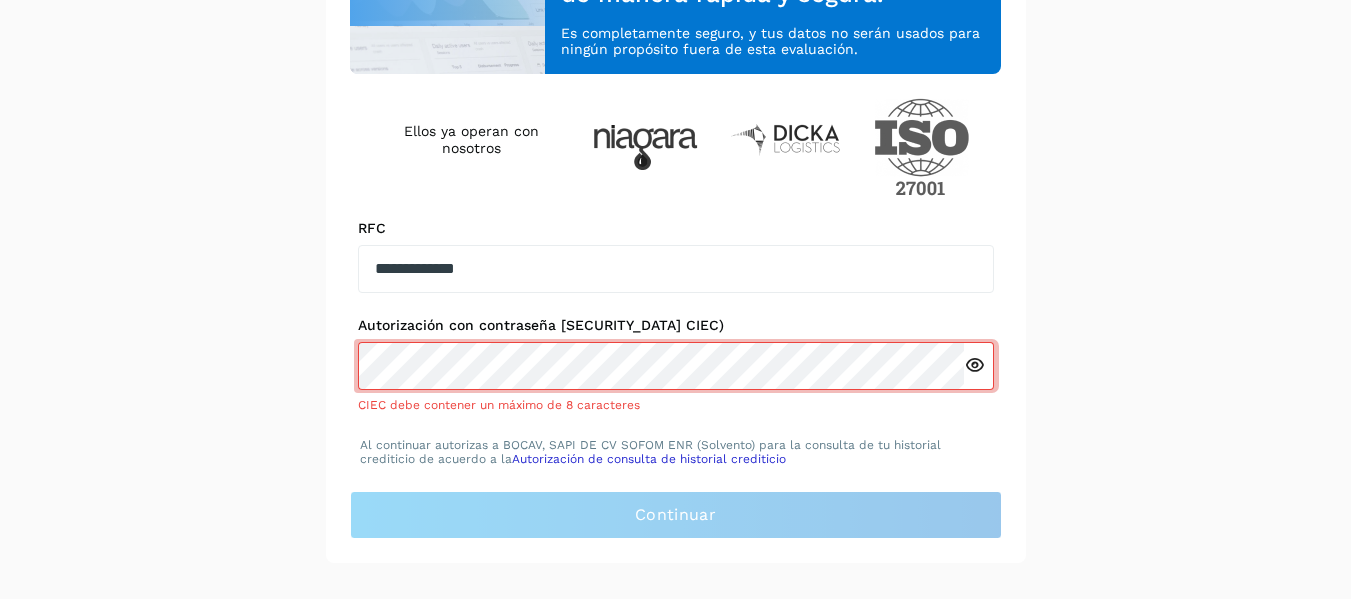 click at bounding box center [974, 365] 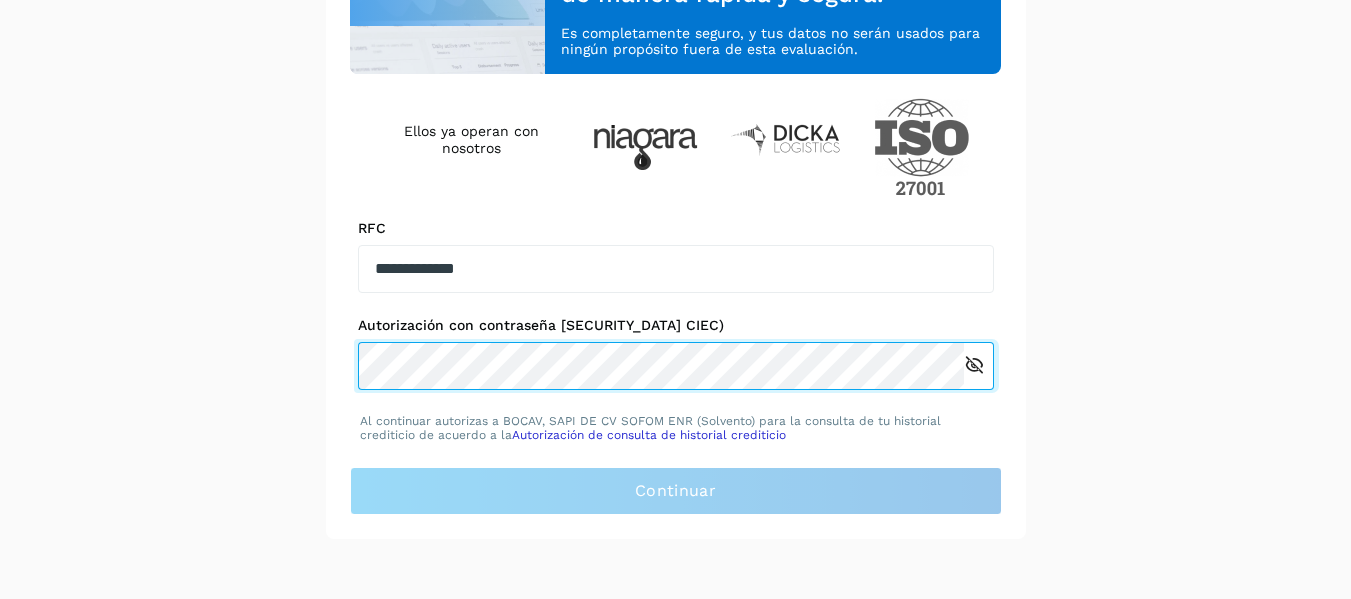click on "**********" at bounding box center [675, 166] 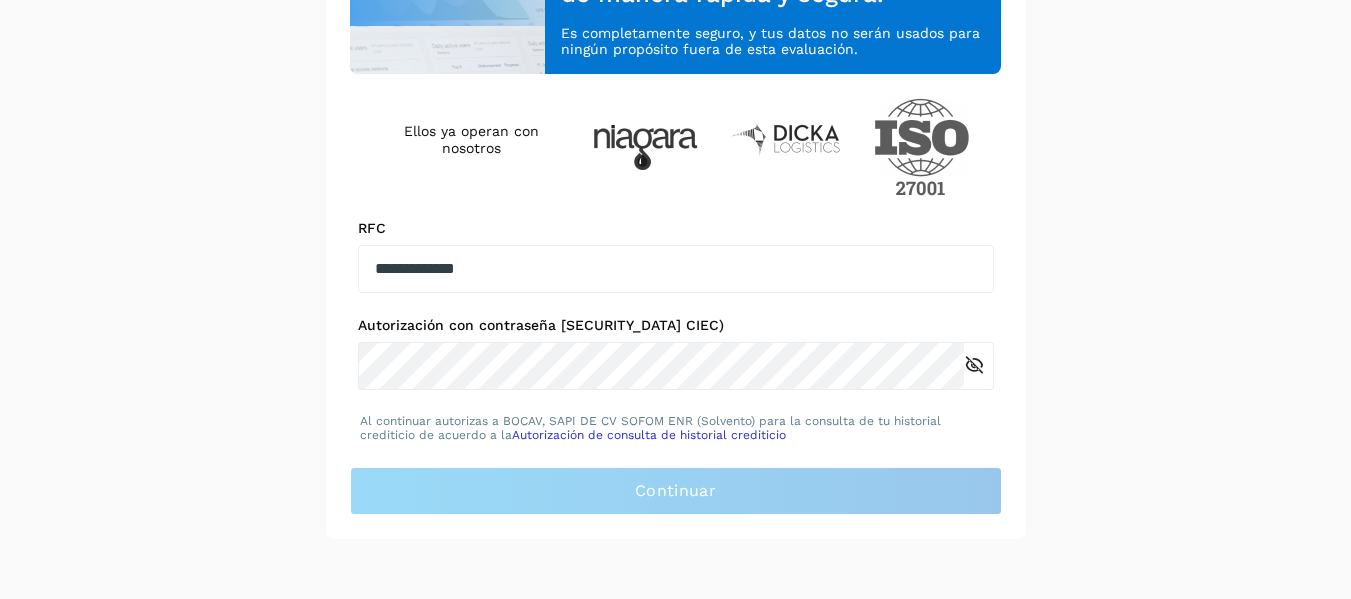 click on "**********" at bounding box center [676, 174] 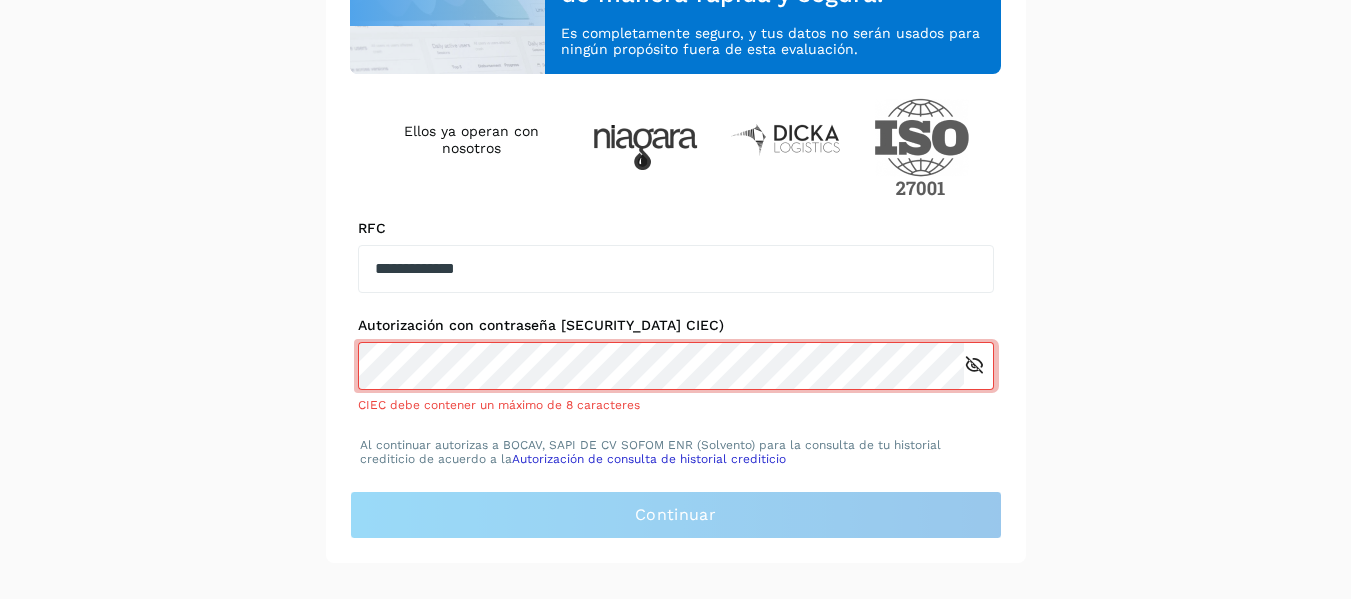 click on "Al continuar autorizas a BOCAV, SAPI DE CV SOFOM ENR (Solvento) para la consulta de tu historial crediticio de acuerdo a la  Autorización de consulta de historial crediticio" at bounding box center [676, 452] 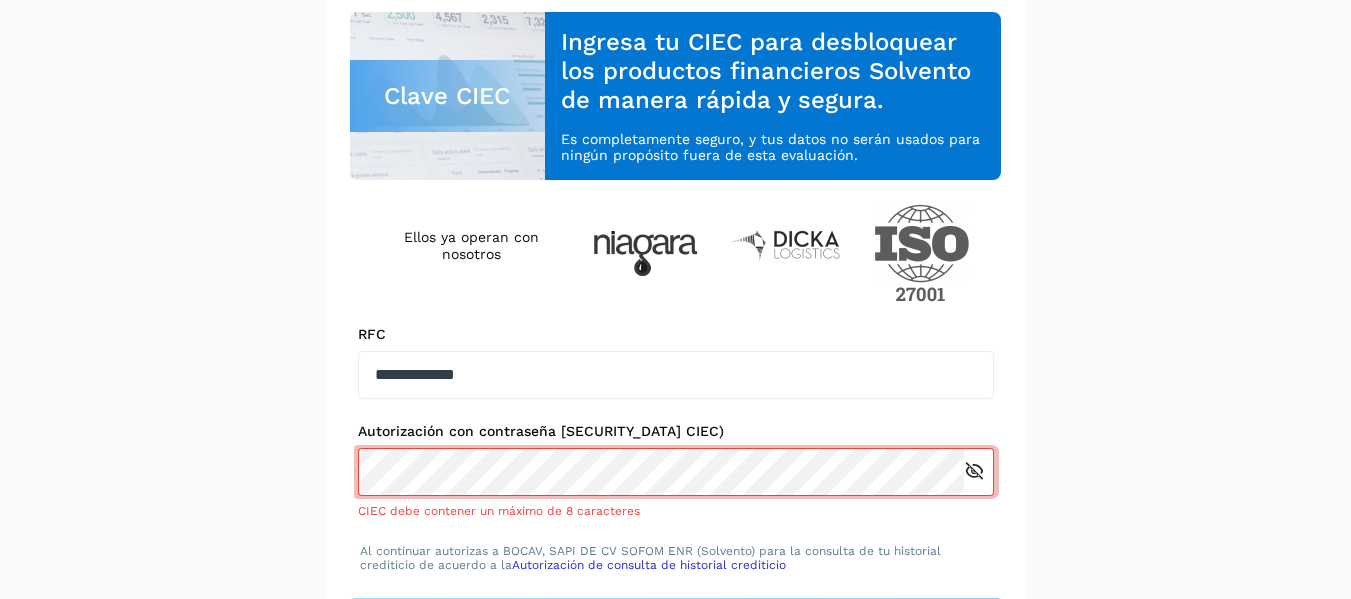 scroll, scrollTop: 200, scrollLeft: 0, axis: vertical 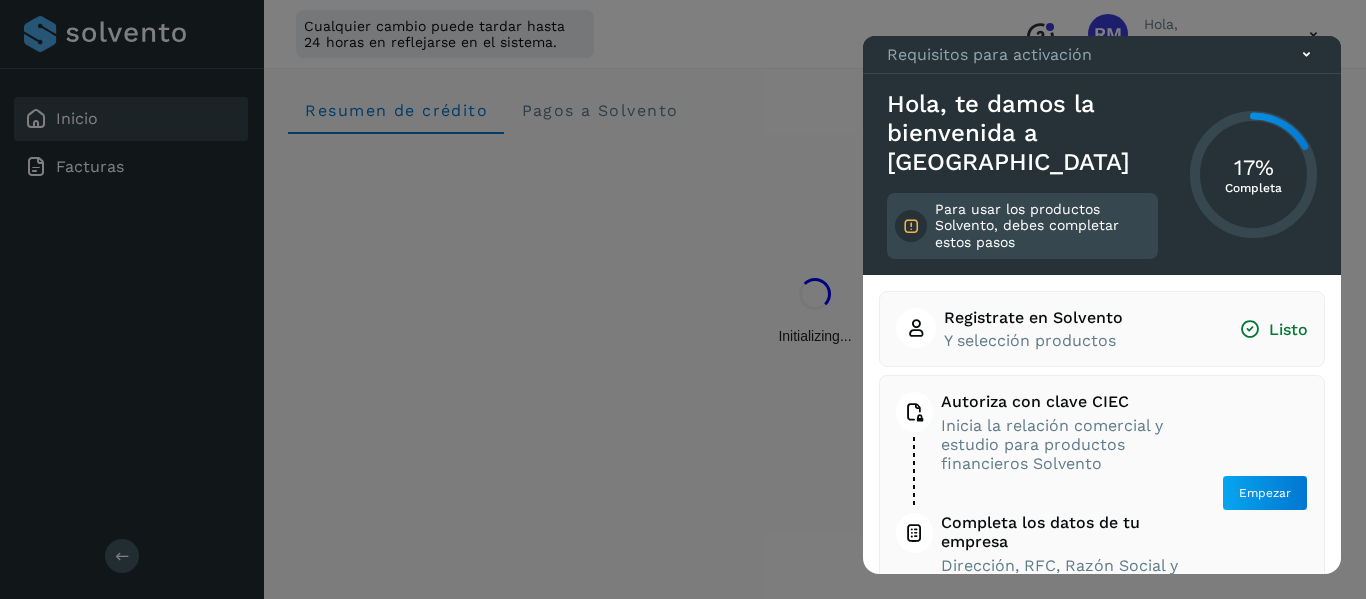 click 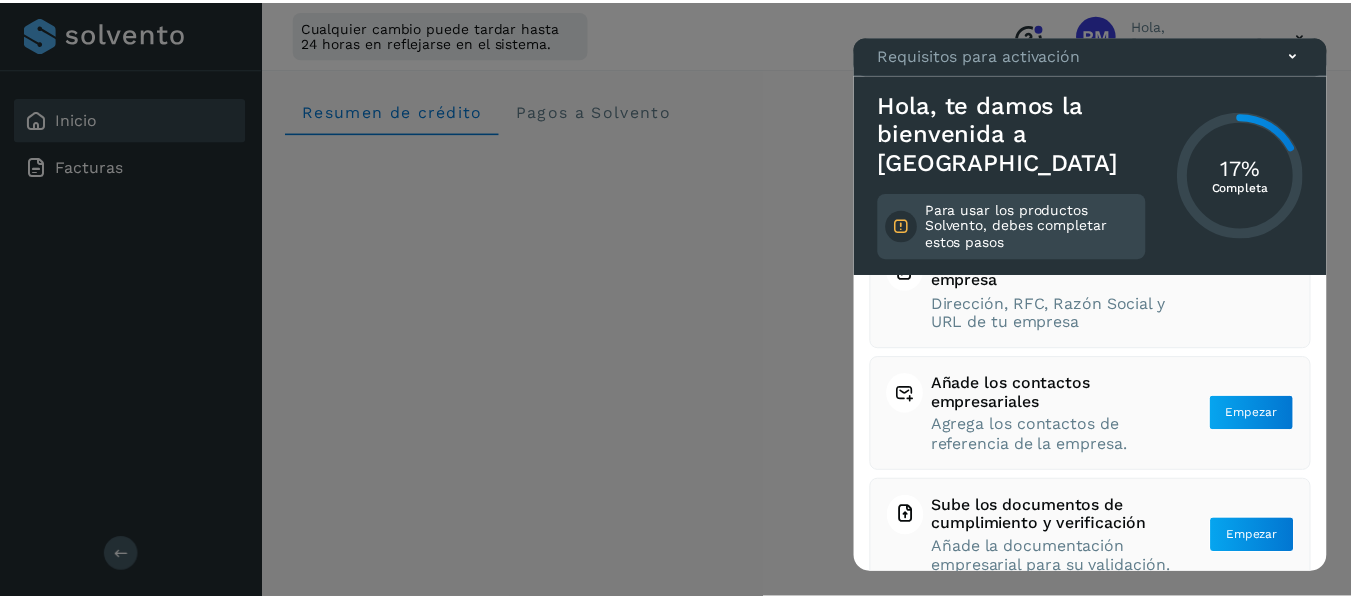 scroll, scrollTop: 318, scrollLeft: 0, axis: vertical 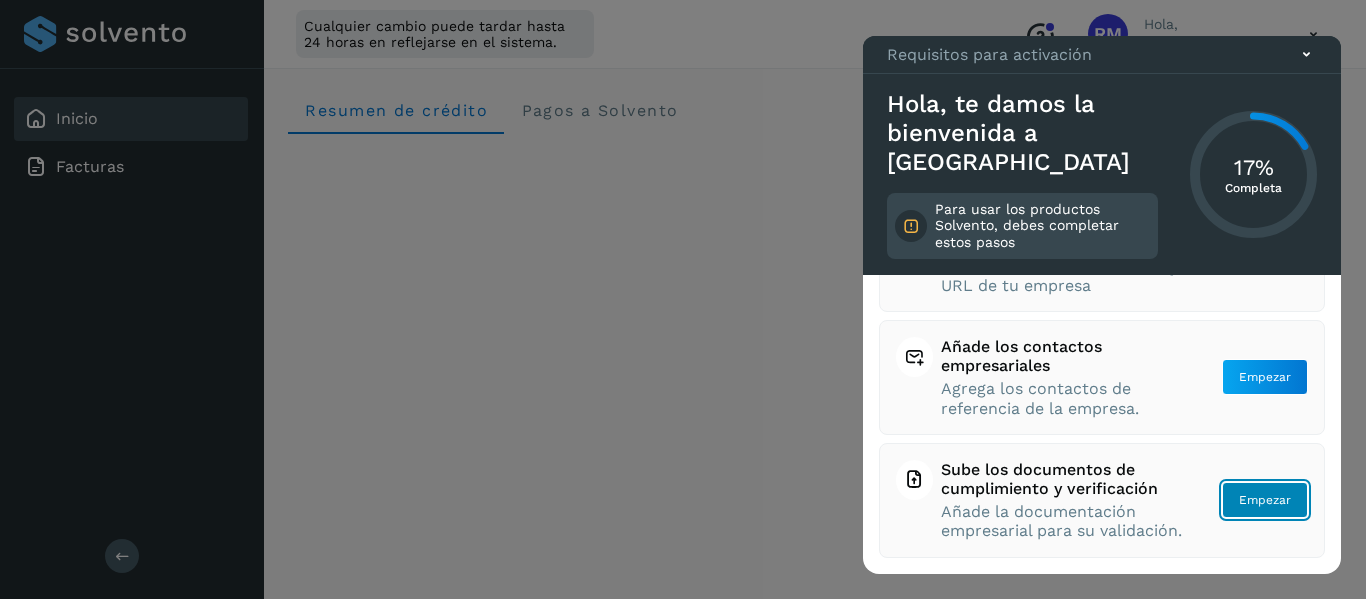 click on "Empezar" 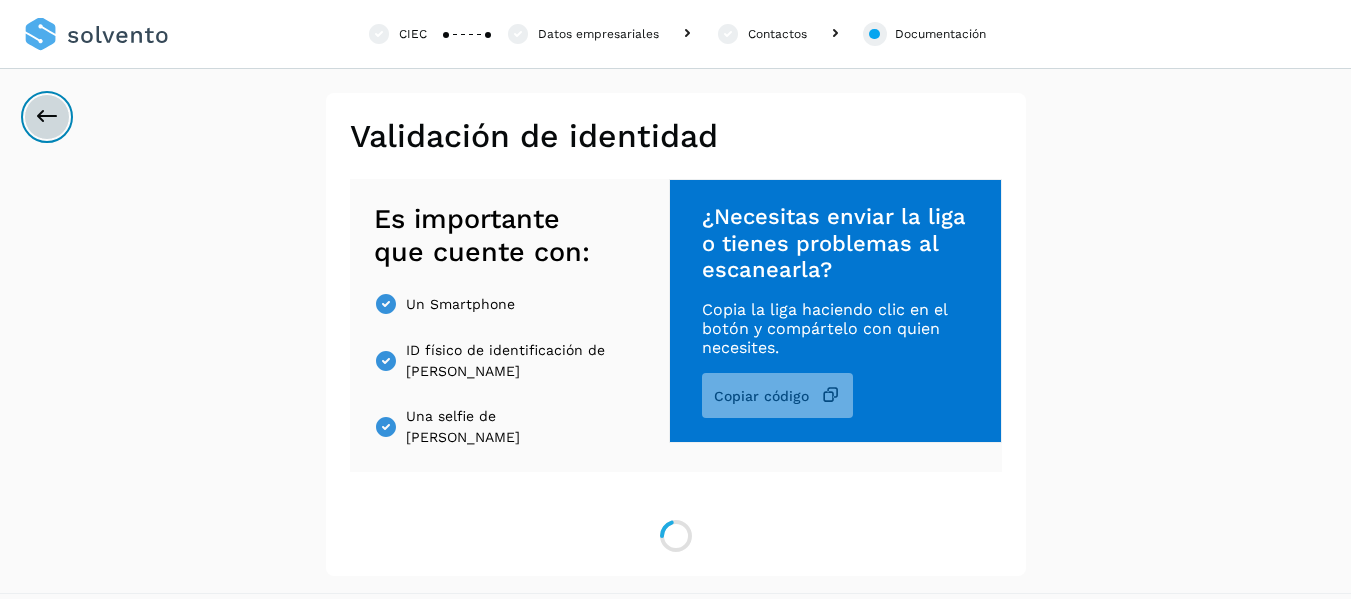 click at bounding box center (47, 117) 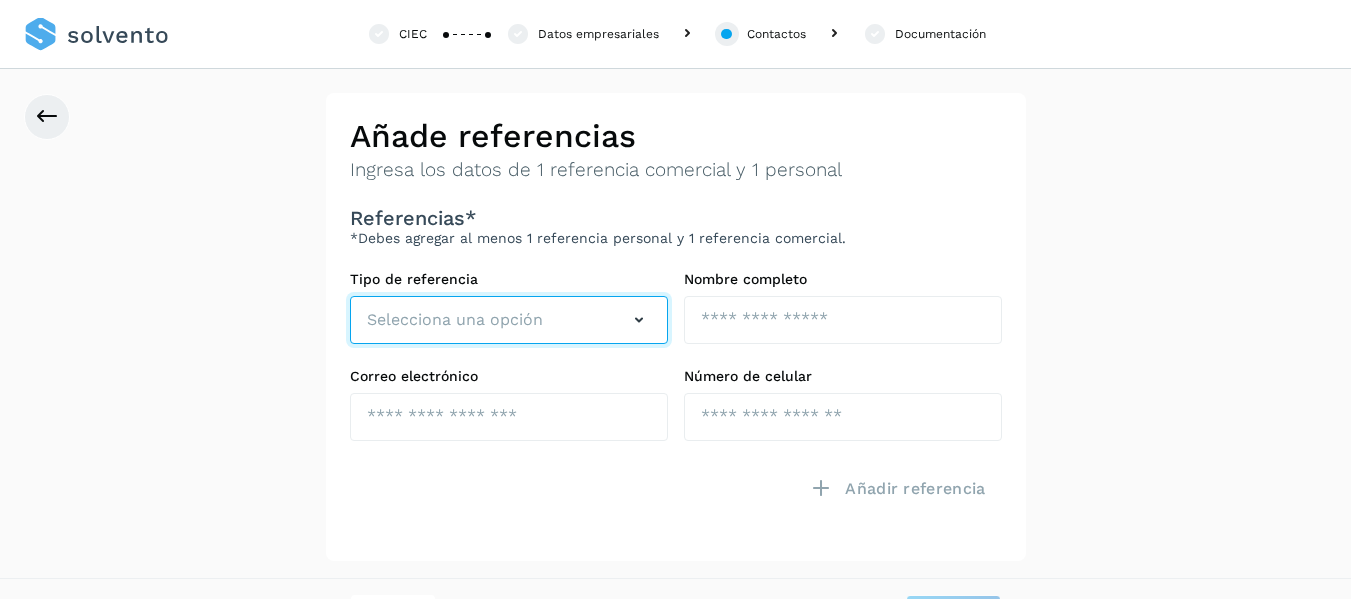 click on "Selecciona una opción" at bounding box center (455, 320) 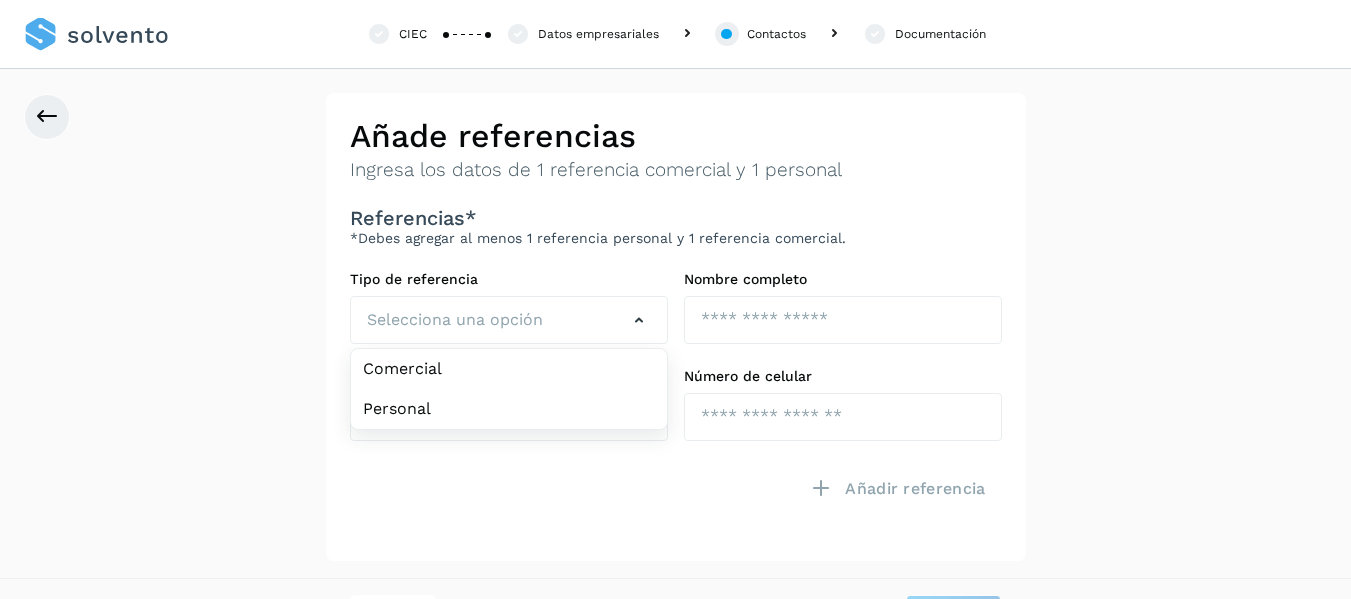 click on "**********" at bounding box center (675, 327) 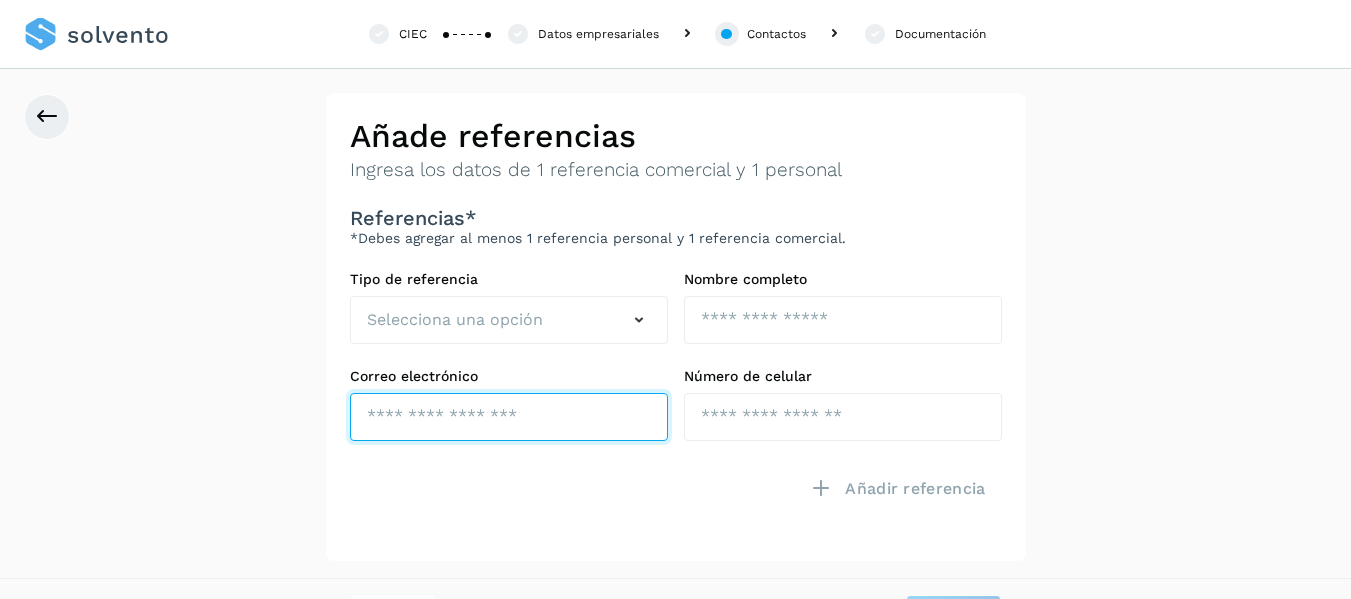 click at bounding box center [509, 417] 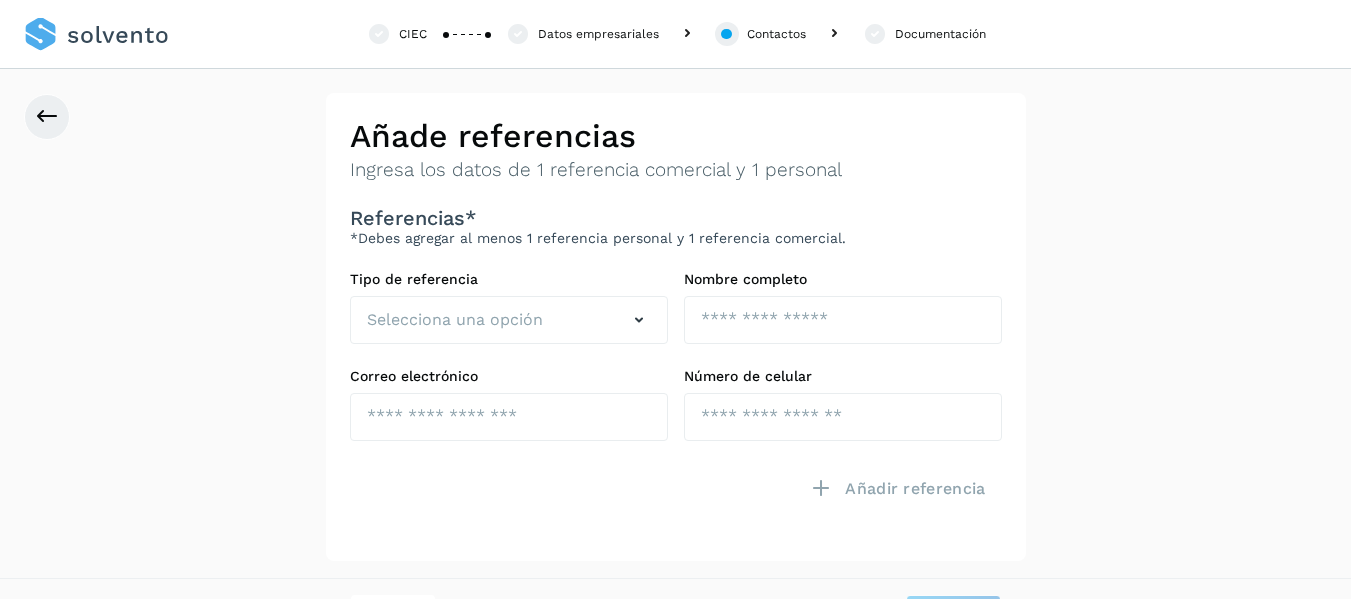 click on "**********" at bounding box center (675, 327) 